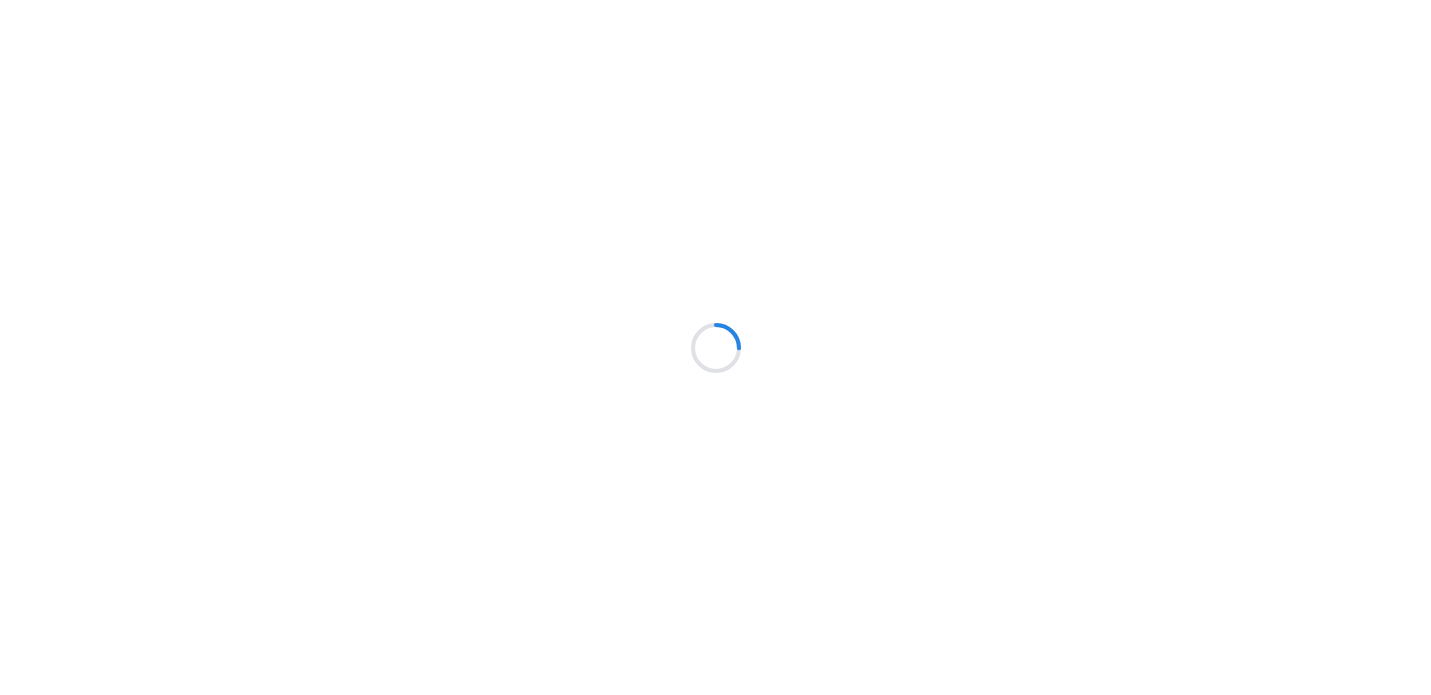 scroll, scrollTop: 0, scrollLeft: 0, axis: both 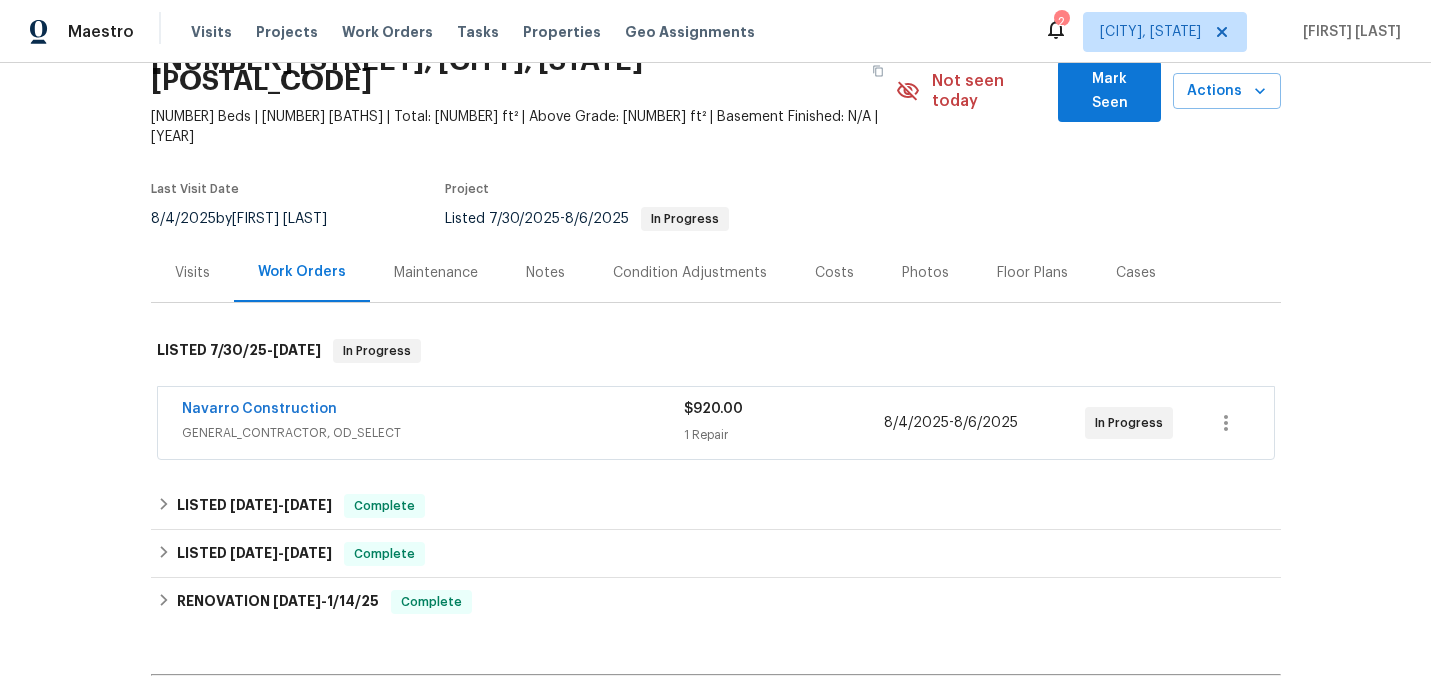click on "GENERAL_CONTRACTOR, OD_SELECT" at bounding box center (433, 433) 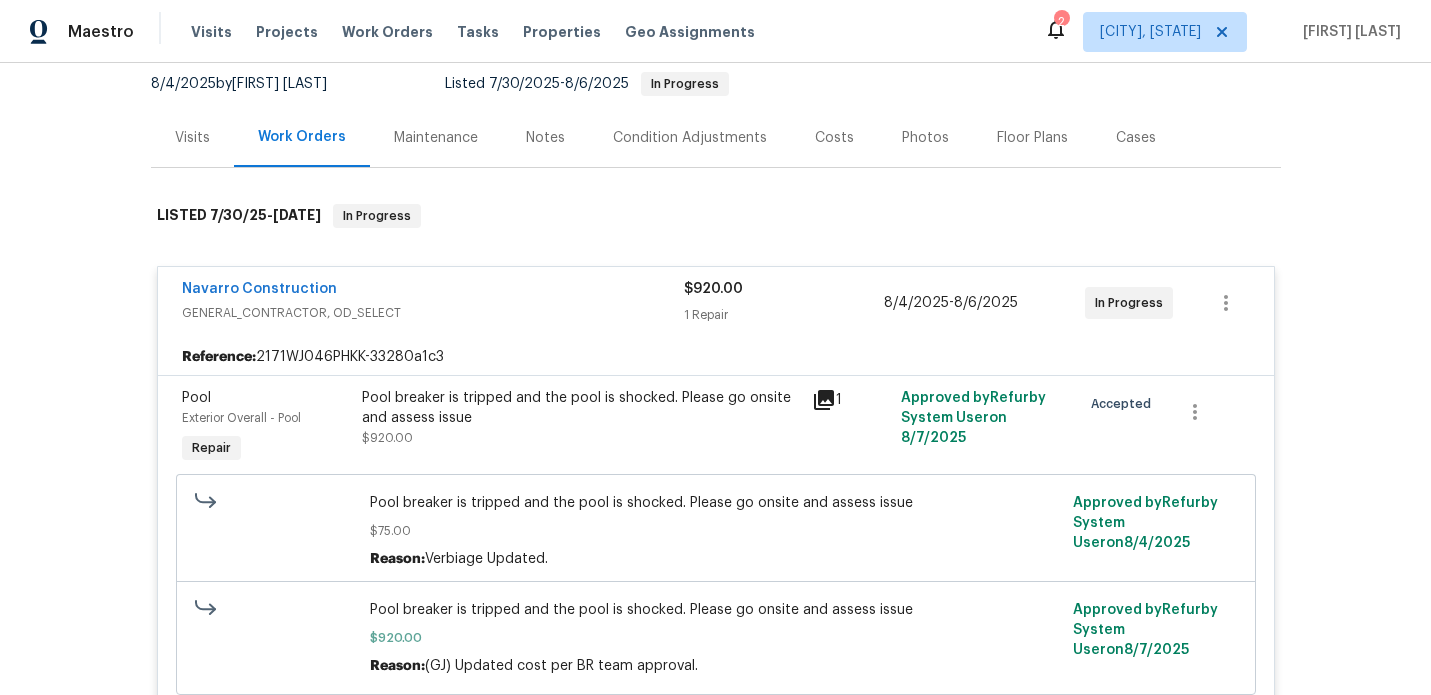 scroll, scrollTop: 238, scrollLeft: 0, axis: vertical 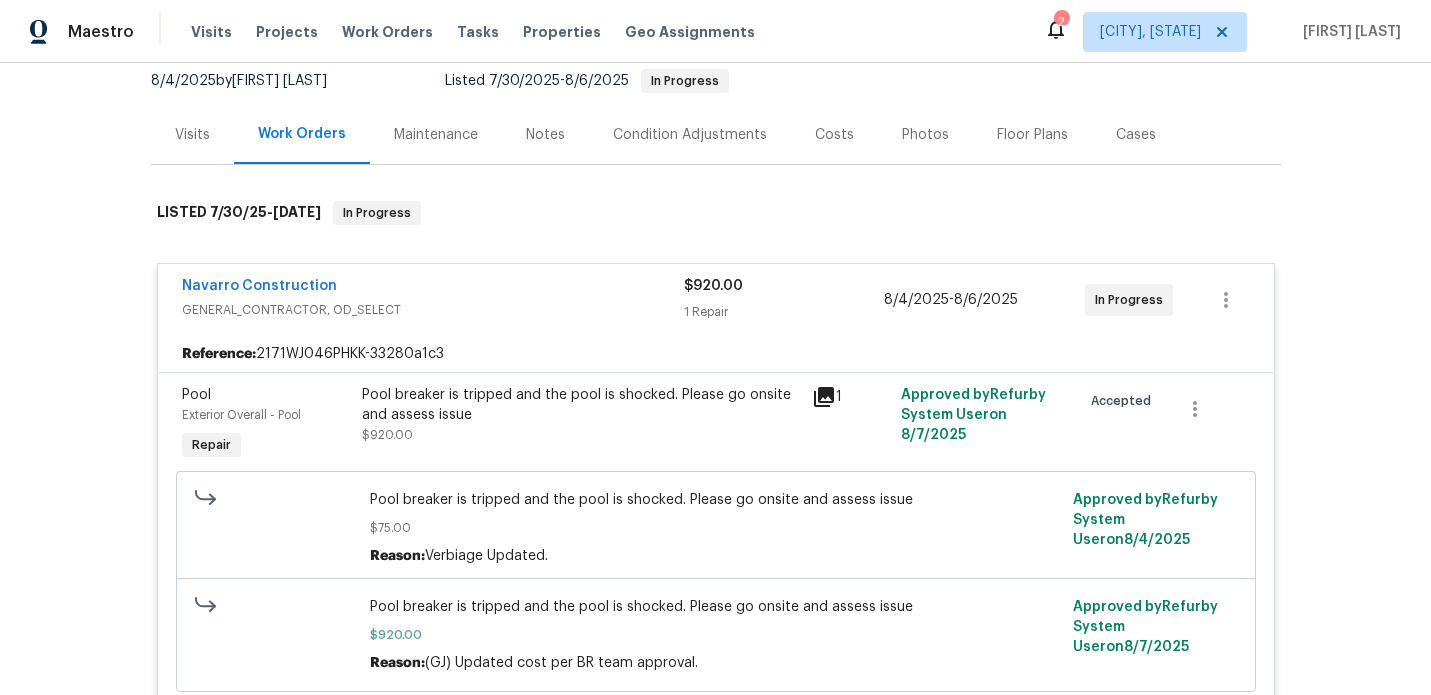 click 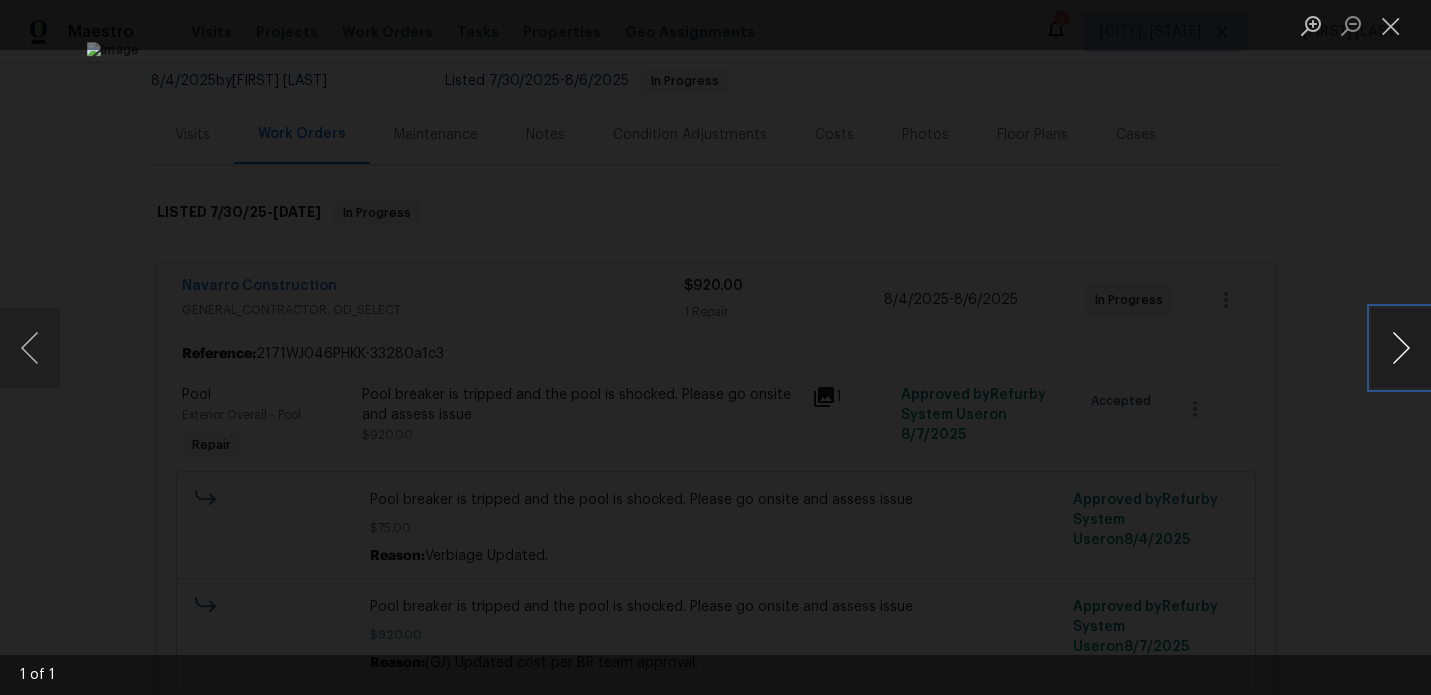 click at bounding box center (1401, 348) 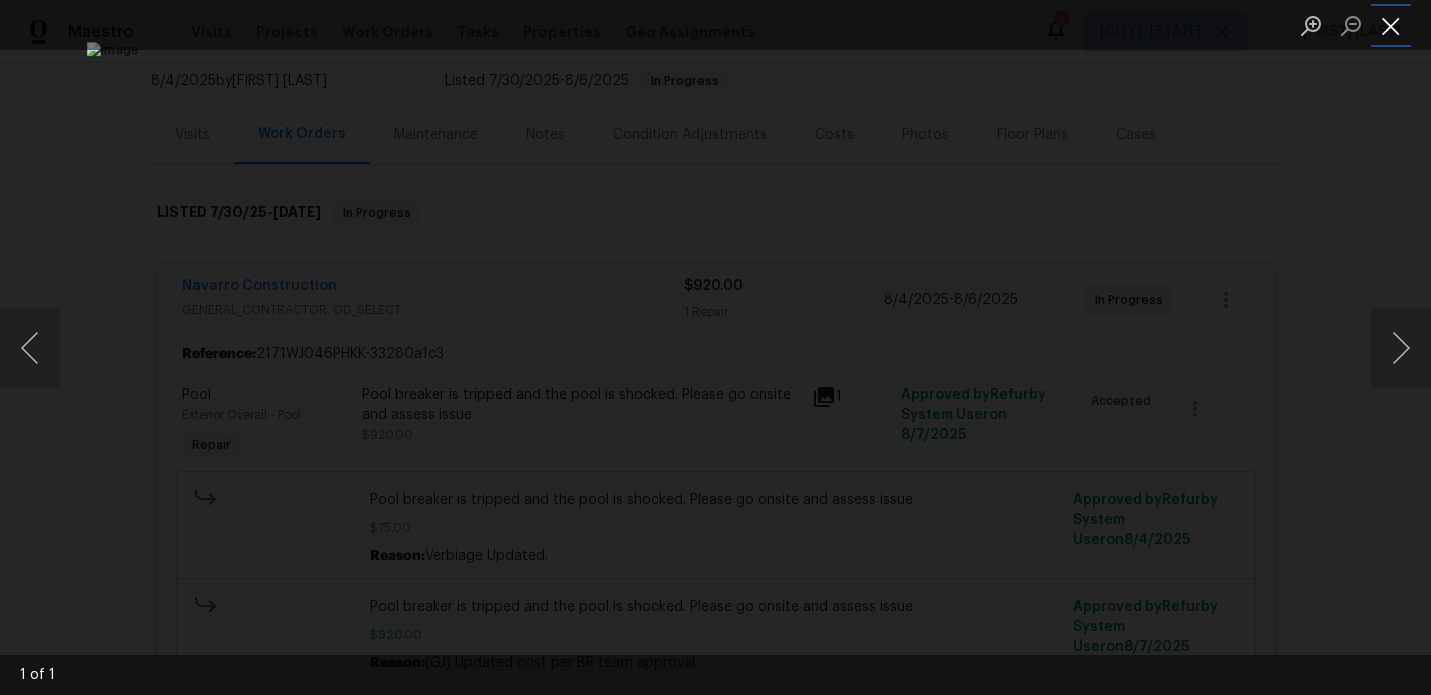 click at bounding box center [1391, 25] 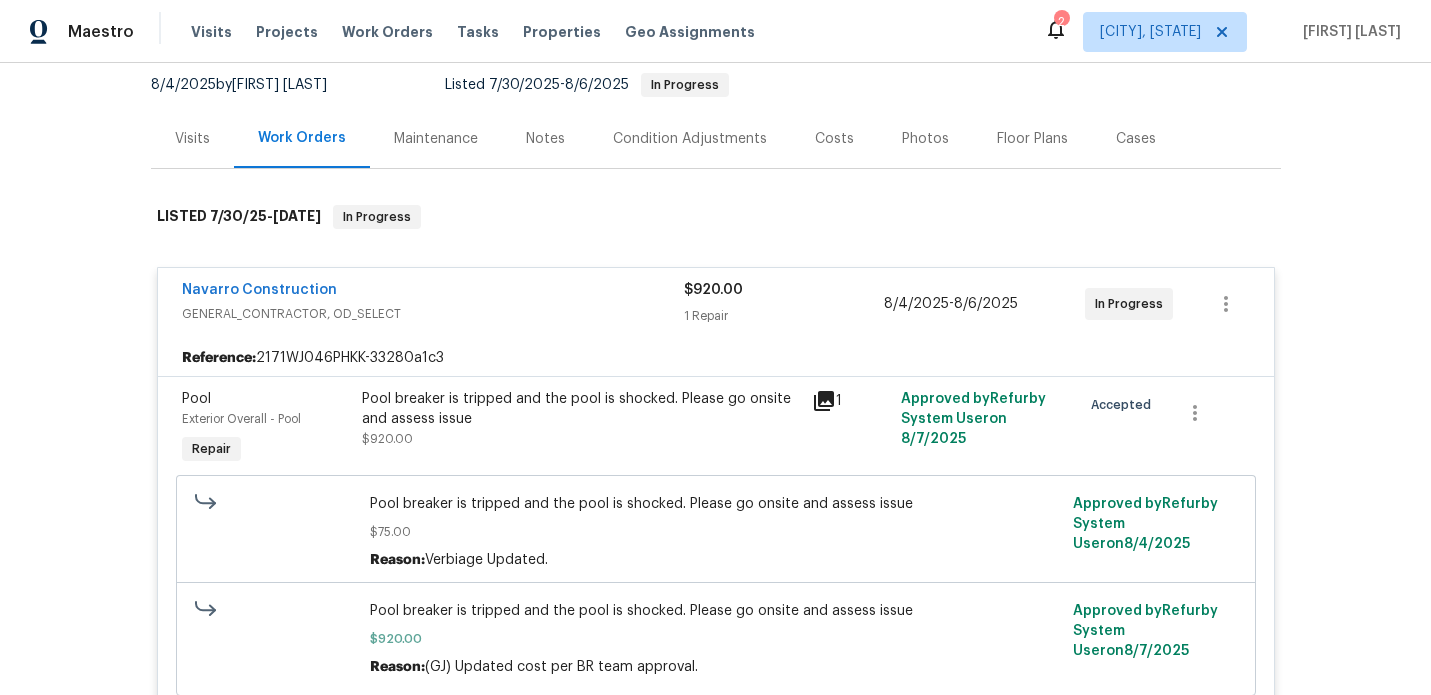 scroll, scrollTop: 210, scrollLeft: 0, axis: vertical 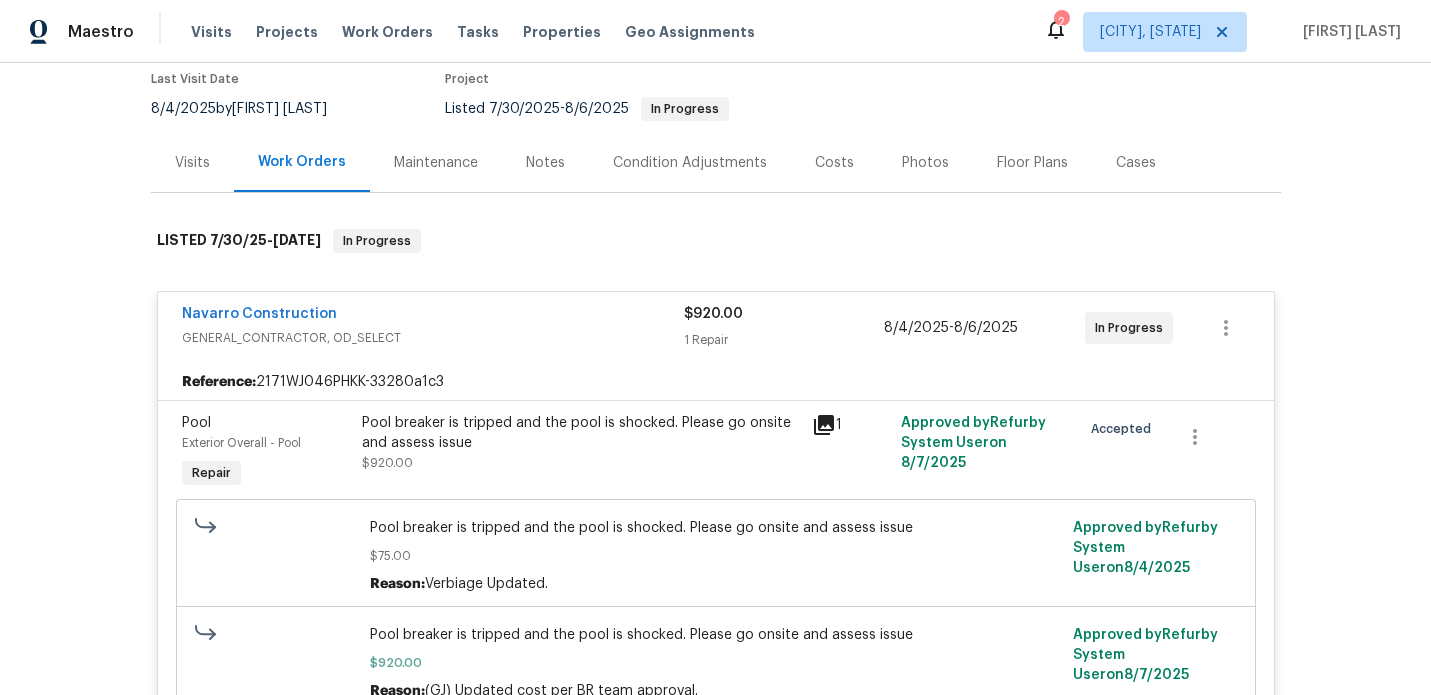click on "Visits" at bounding box center (192, 163) 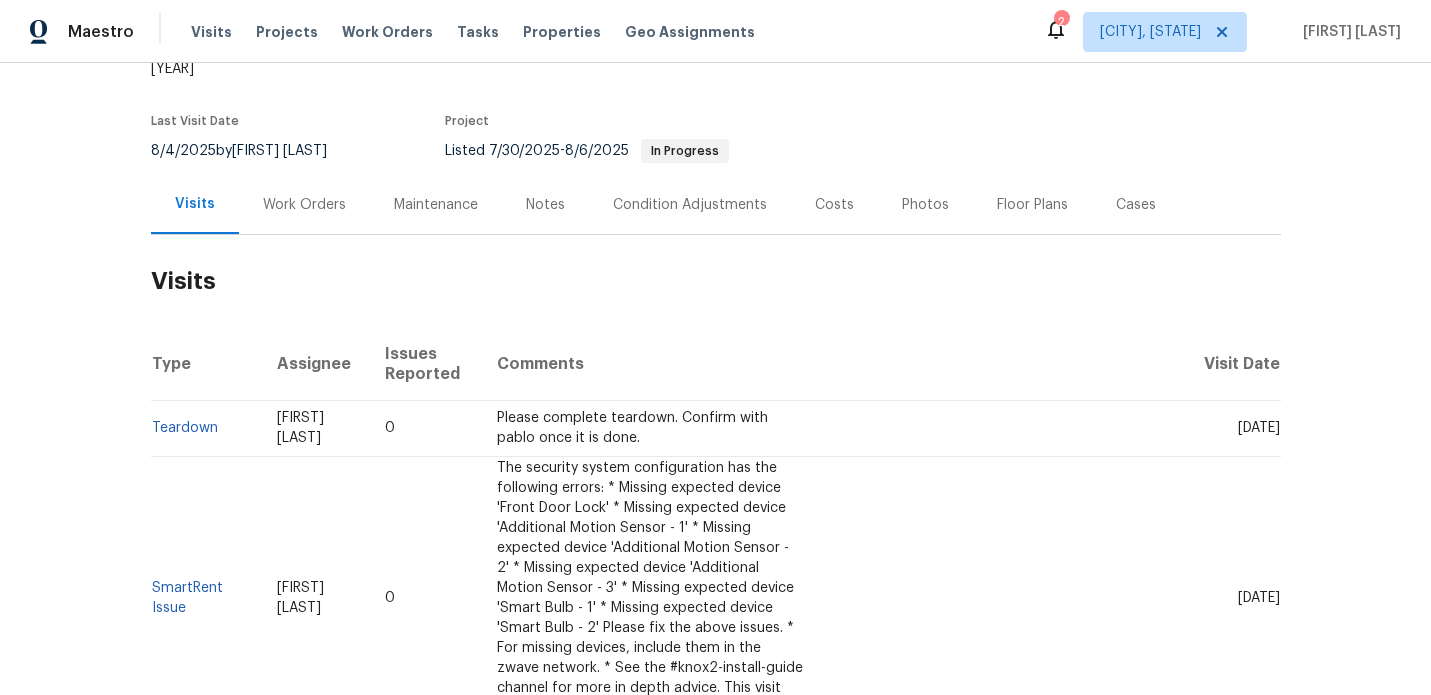 scroll, scrollTop: 166, scrollLeft: 0, axis: vertical 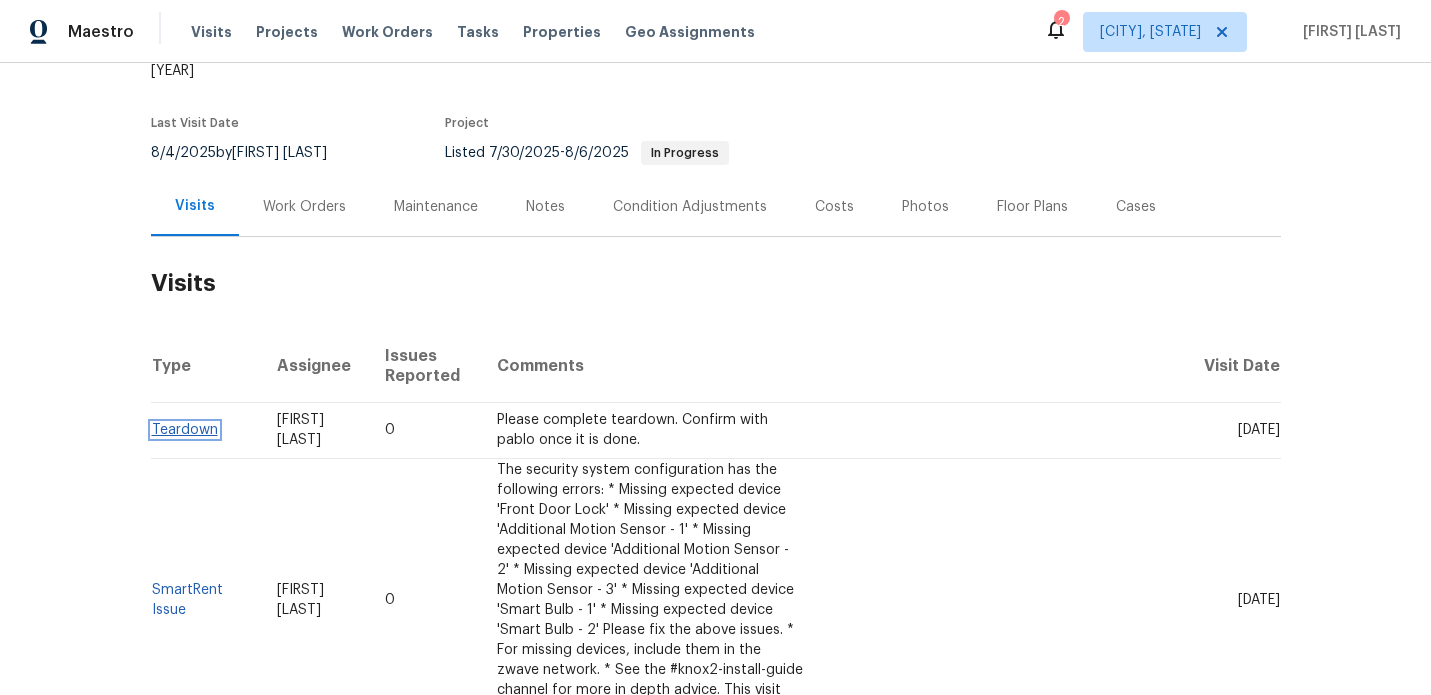 click on "Teardown" at bounding box center [185, 430] 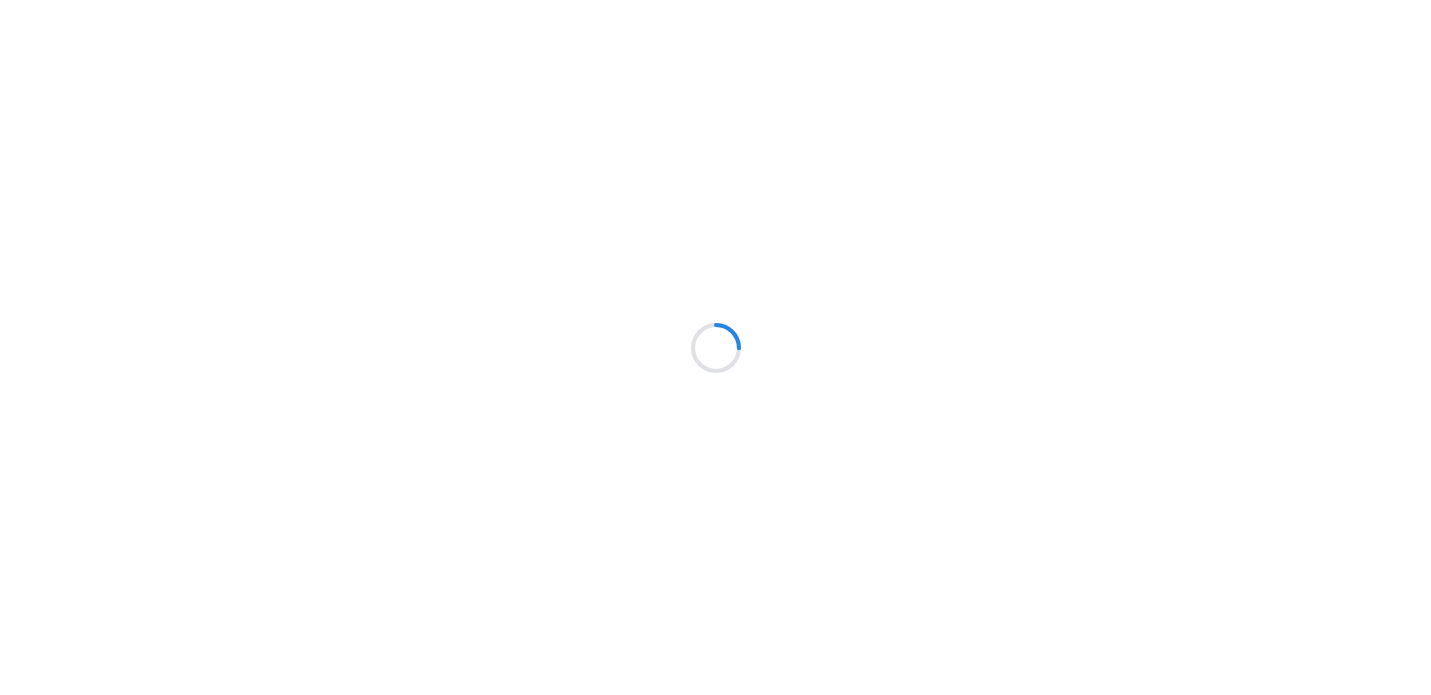scroll, scrollTop: 0, scrollLeft: 0, axis: both 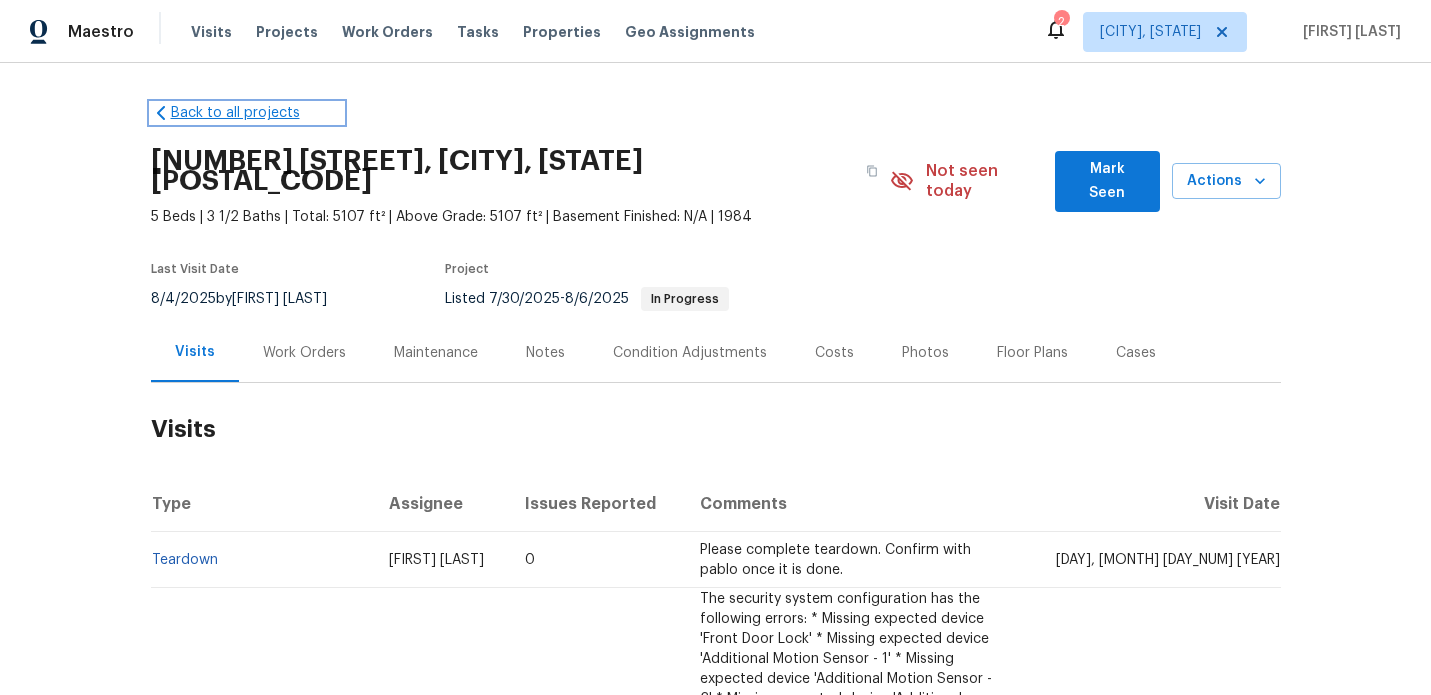 click 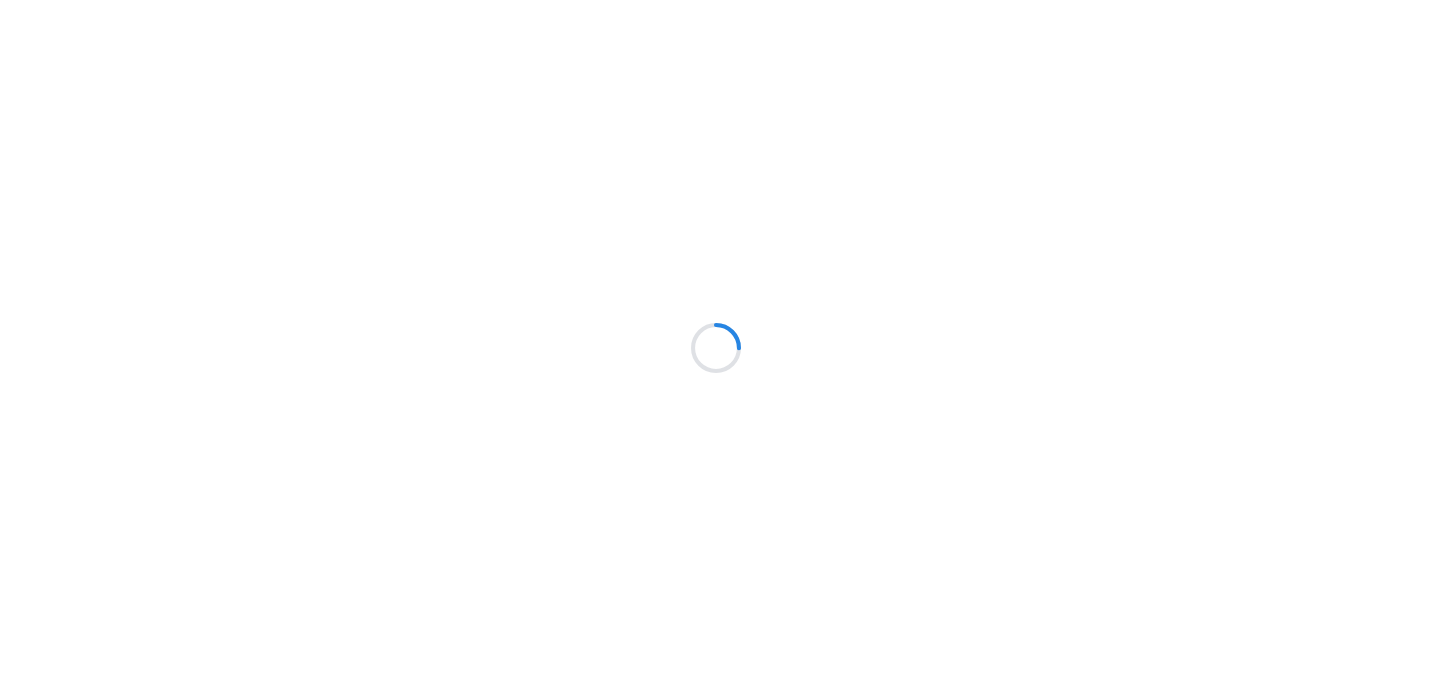 scroll, scrollTop: 0, scrollLeft: 0, axis: both 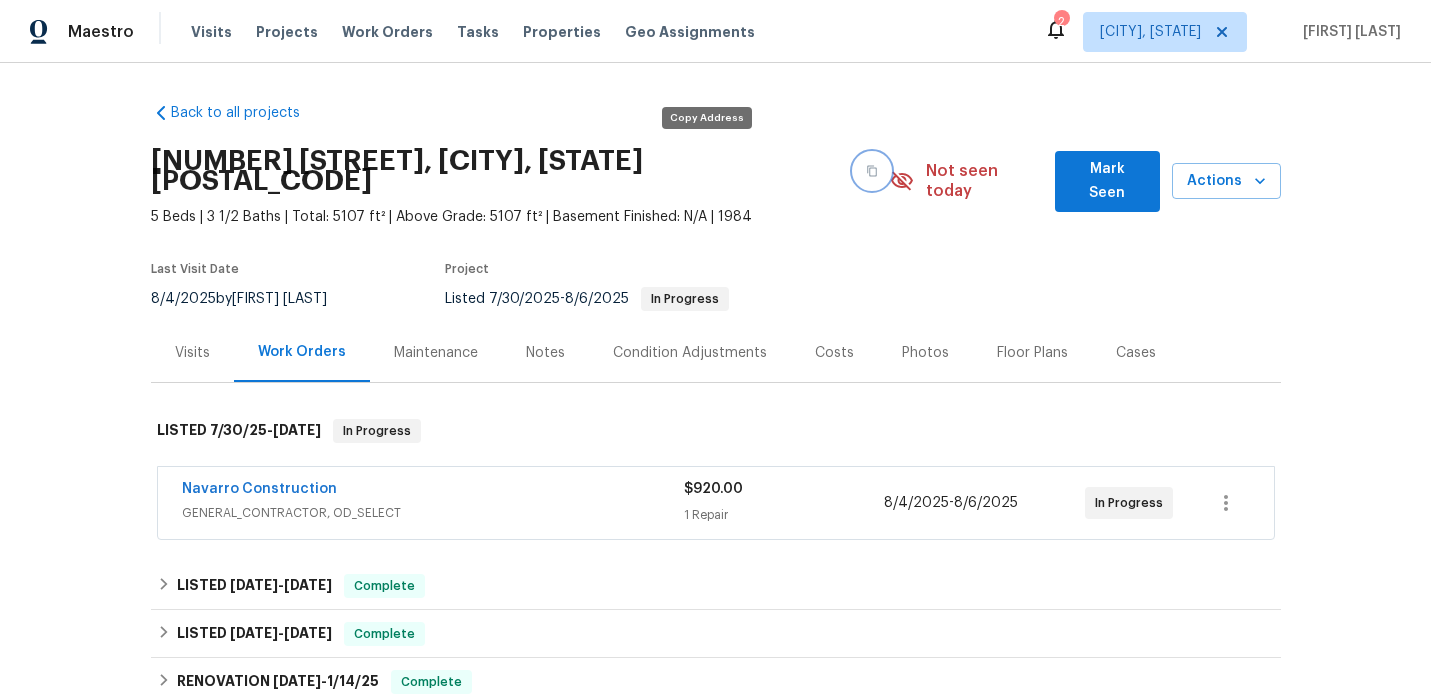 click 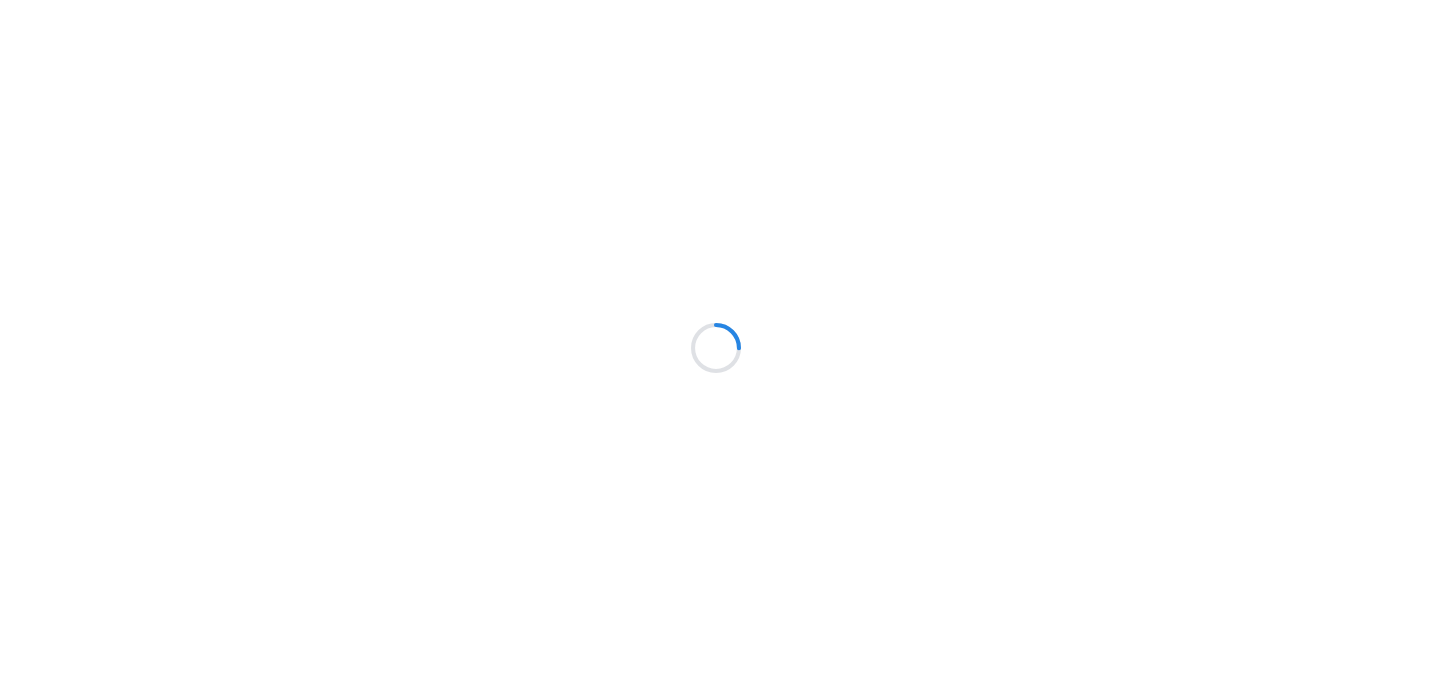 scroll, scrollTop: 0, scrollLeft: 0, axis: both 